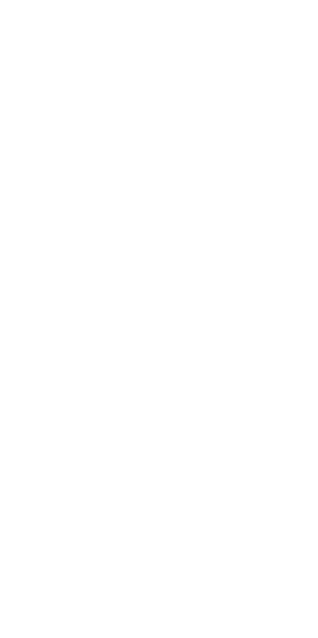 scroll, scrollTop: 0, scrollLeft: 0, axis: both 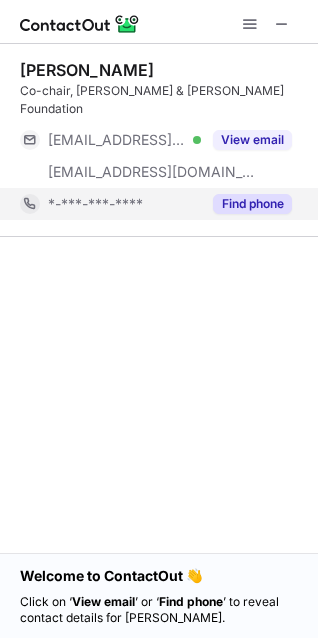 click on "Find phone" at bounding box center [252, 204] 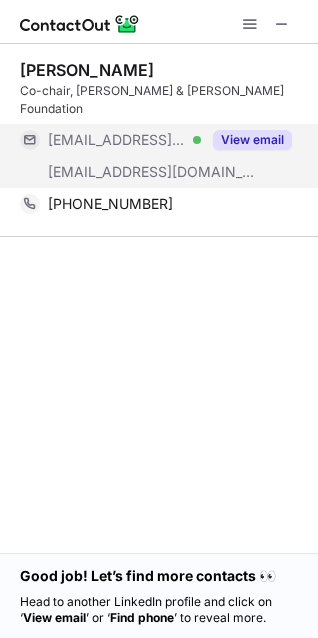 click on "View email" at bounding box center (252, 140) 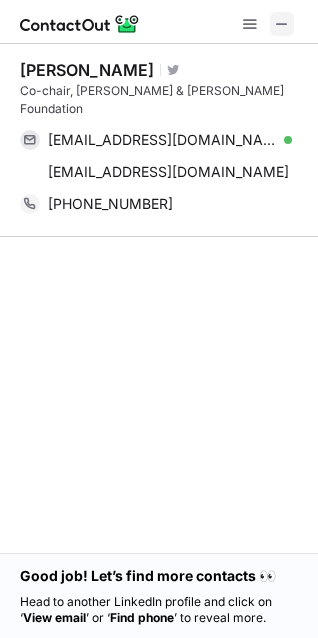 click at bounding box center [282, 24] 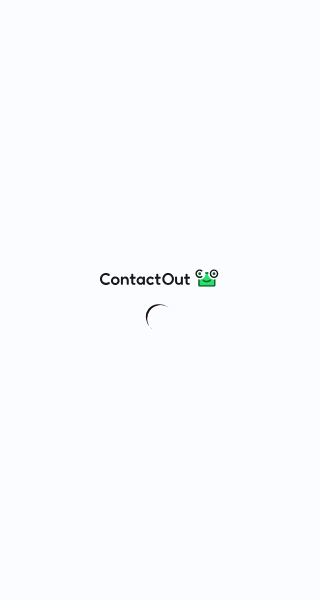scroll, scrollTop: 0, scrollLeft: 0, axis: both 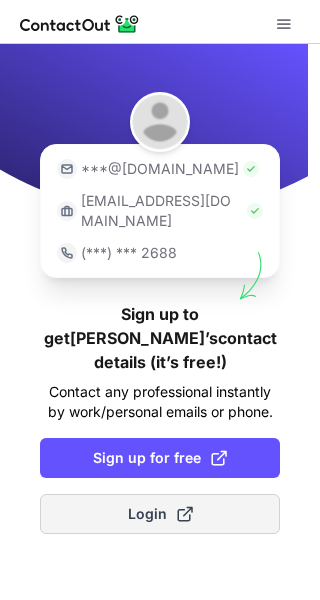 click on "Login" at bounding box center (160, 514) 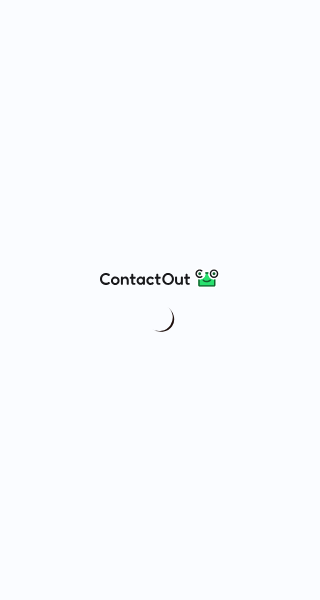 scroll, scrollTop: 0, scrollLeft: 0, axis: both 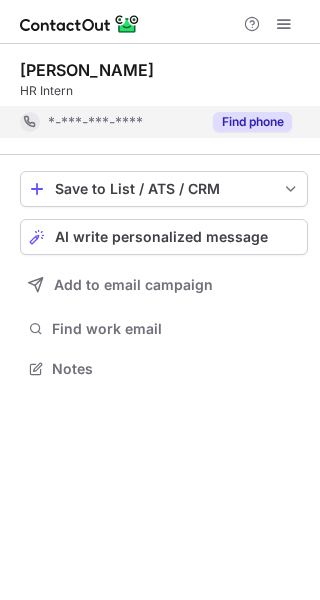 click on "Find phone" at bounding box center (252, 122) 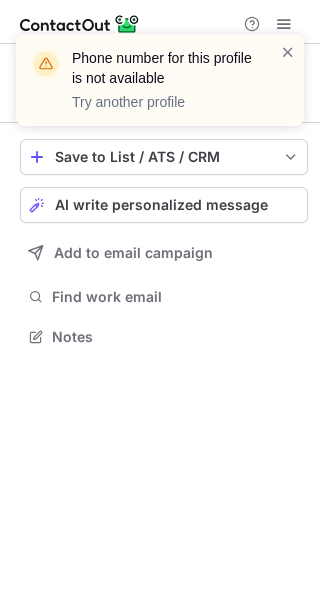 scroll, scrollTop: 322, scrollLeft: 320, axis: both 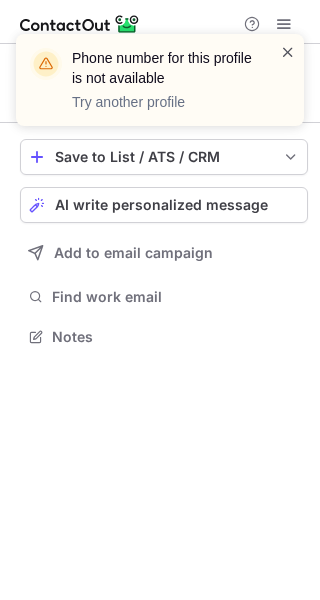 click at bounding box center [288, 52] 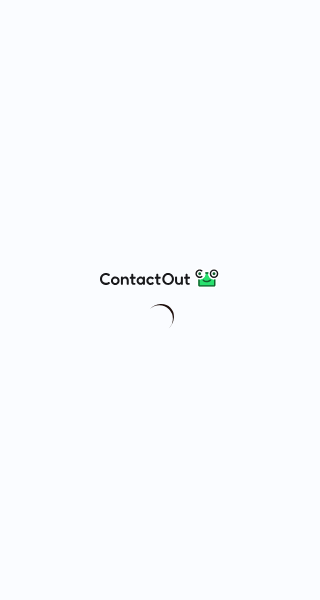 scroll, scrollTop: 0, scrollLeft: 0, axis: both 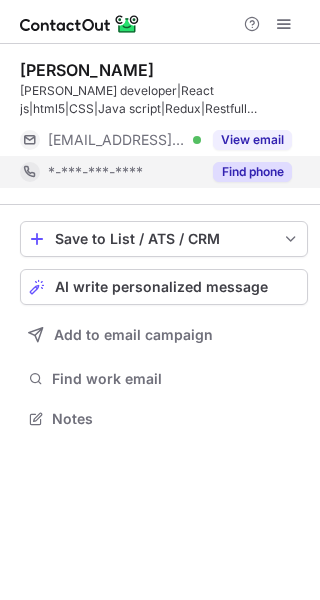click on "Find phone" at bounding box center (252, 172) 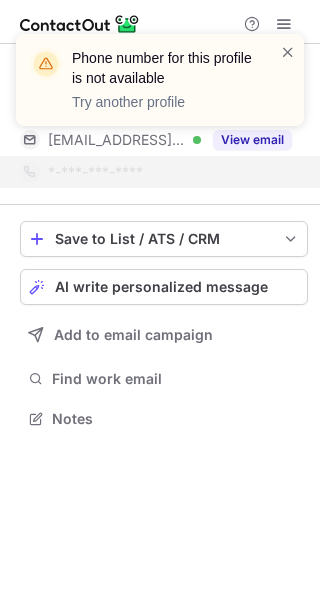 click on "Phone number for this profile is not available Try another profile" at bounding box center [160, 88] 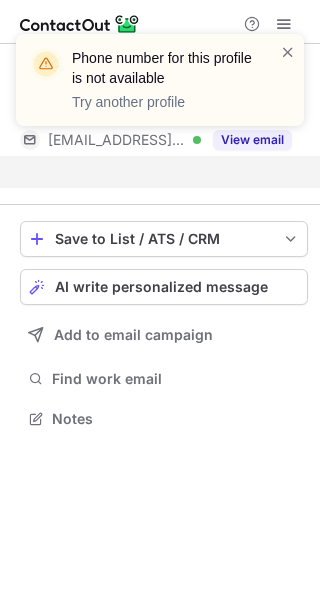 scroll, scrollTop: 372, scrollLeft: 320, axis: both 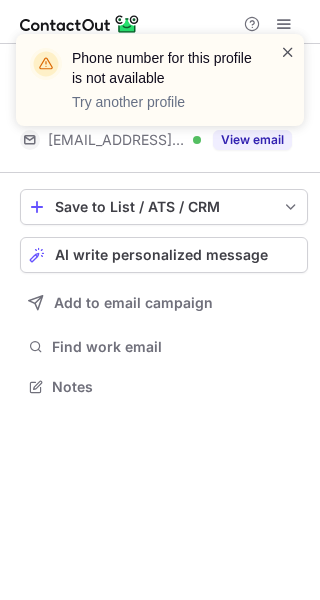 click at bounding box center [288, 52] 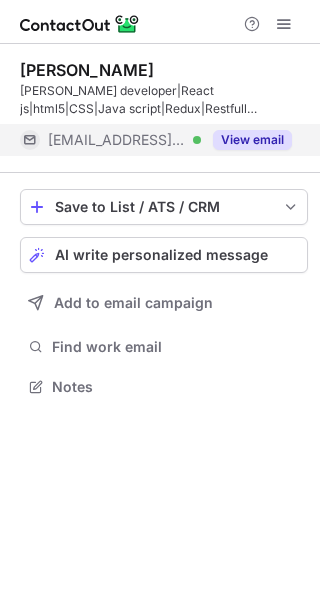 click on "View email" at bounding box center (252, 140) 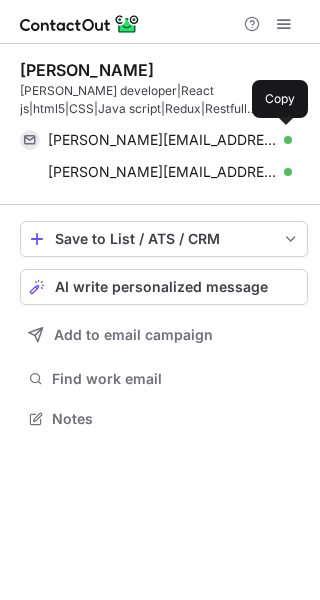 scroll, scrollTop: 10, scrollLeft: 10, axis: both 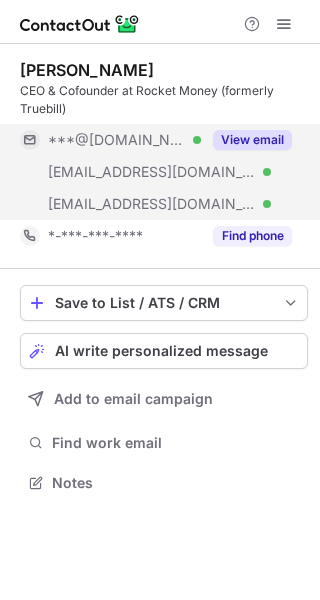 click on "View email" at bounding box center [246, 140] 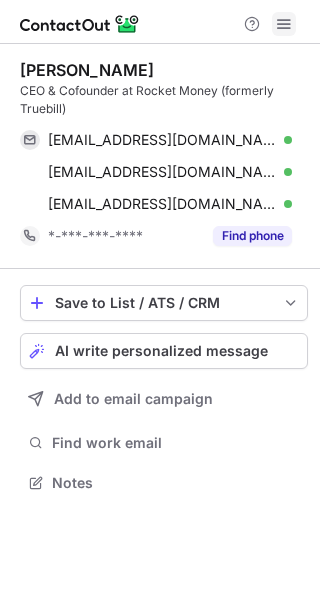 click at bounding box center (284, 24) 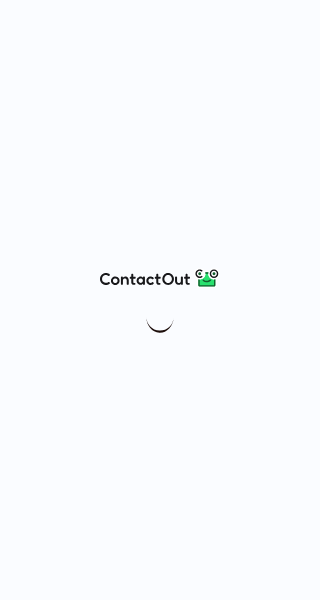 scroll, scrollTop: 0, scrollLeft: 0, axis: both 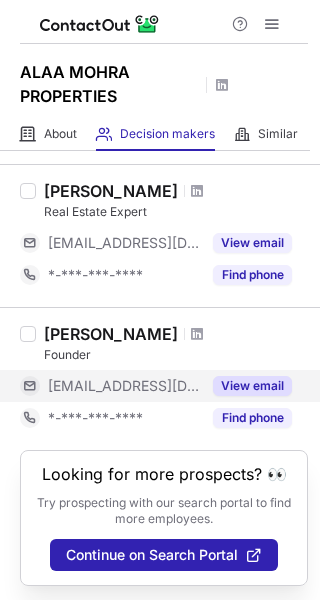 click on "View email" at bounding box center (252, 386) 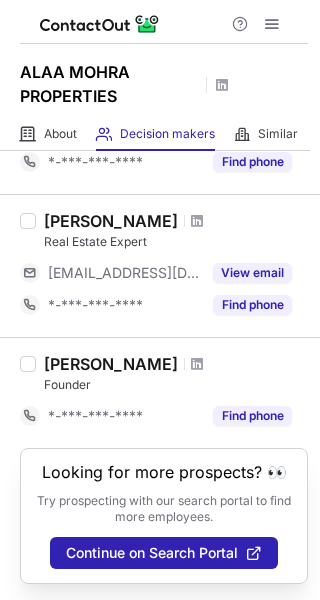 scroll, scrollTop: 424, scrollLeft: 0, axis: vertical 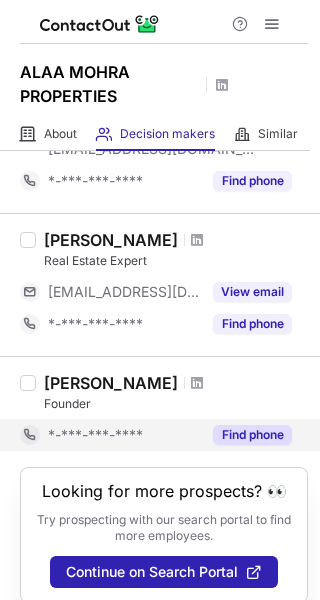 click on "Find phone" at bounding box center (252, 435) 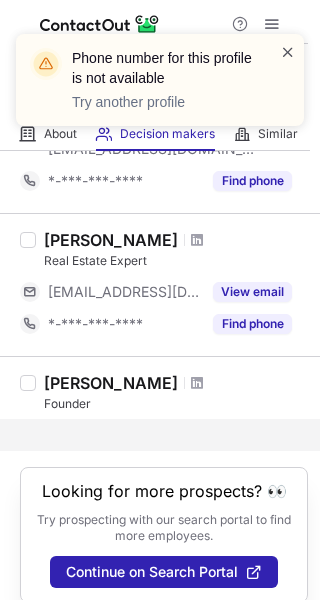 scroll, scrollTop: 392, scrollLeft: 0, axis: vertical 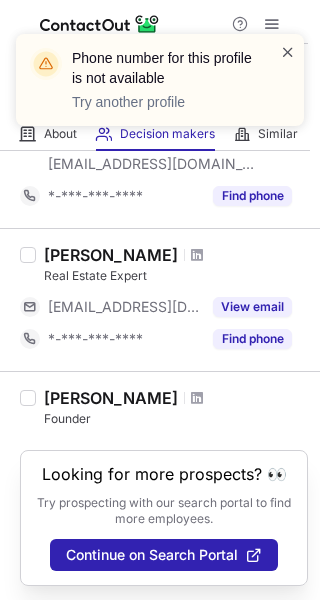 click at bounding box center (288, 52) 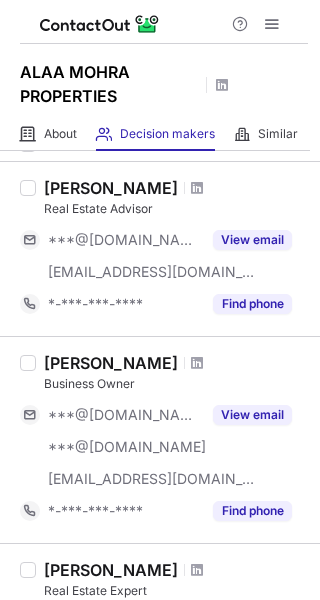 scroll, scrollTop: 78, scrollLeft: 0, axis: vertical 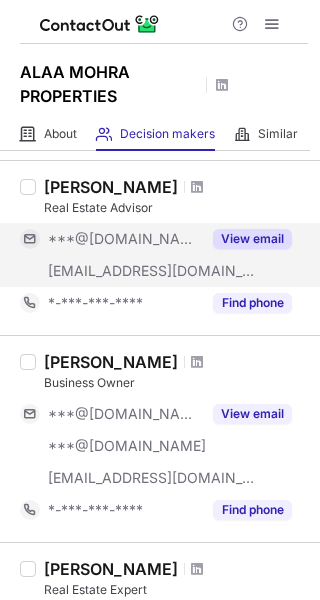 click on "View email" at bounding box center (252, 239) 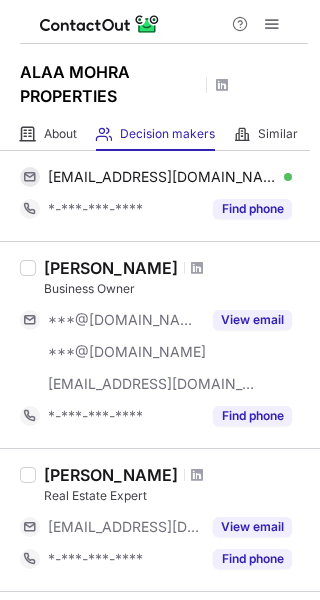 scroll, scrollTop: 141, scrollLeft: 0, axis: vertical 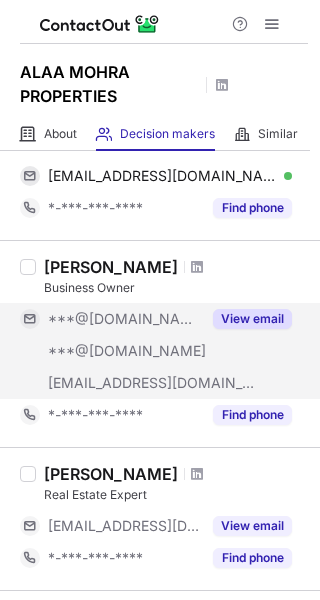 click on "View email" at bounding box center (252, 319) 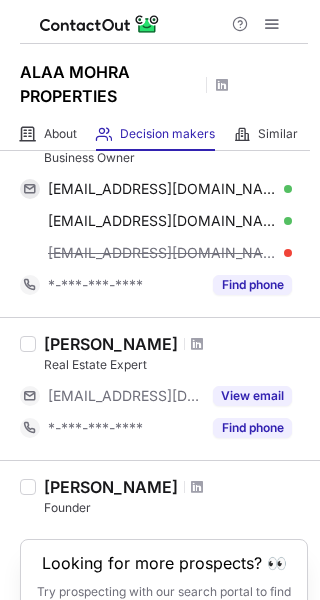 scroll, scrollTop: 292, scrollLeft: 0, axis: vertical 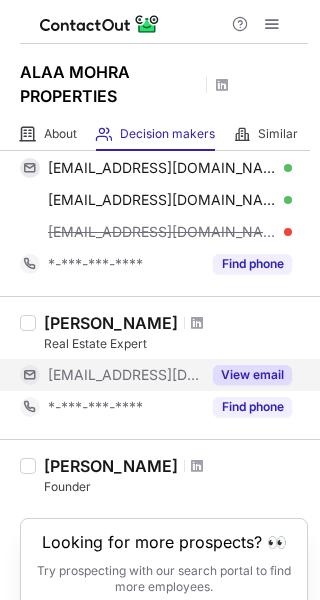 click on "View email" at bounding box center [252, 375] 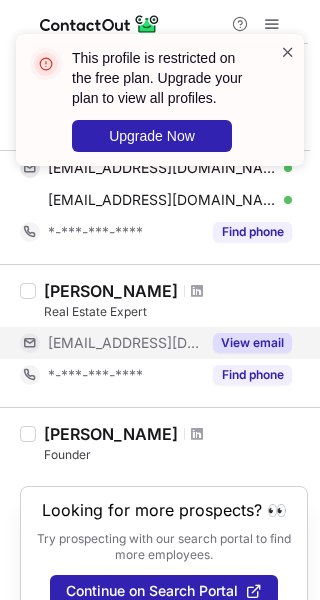 click at bounding box center (288, 52) 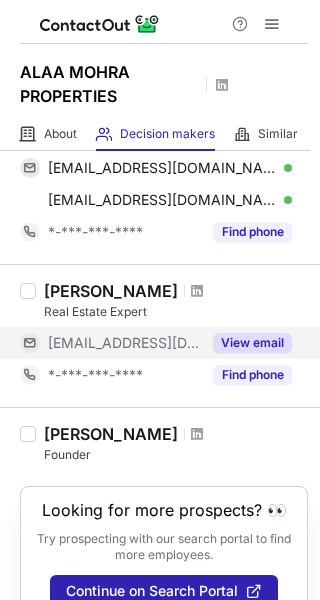 scroll, scrollTop: 328, scrollLeft: 0, axis: vertical 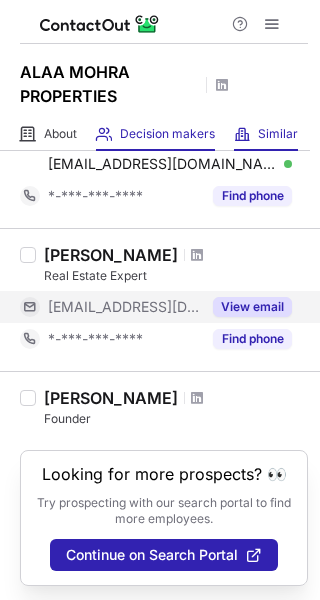 click on "Similar Similar Companies" at bounding box center (266, 134) 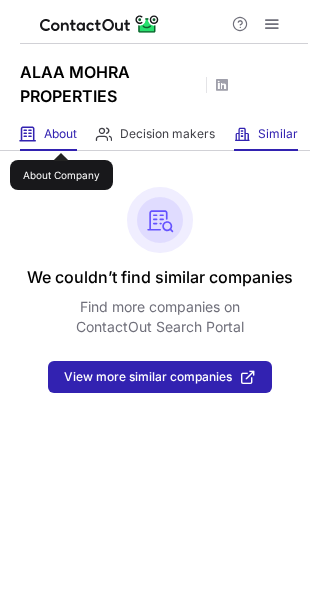 click on "About" at bounding box center [60, 134] 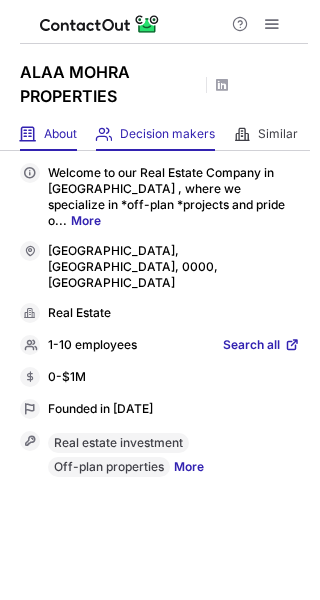 click on "Decision makers View Employees" at bounding box center (155, 134) 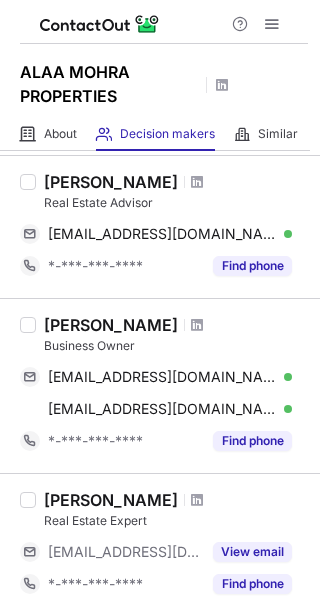 scroll, scrollTop: 86, scrollLeft: 0, axis: vertical 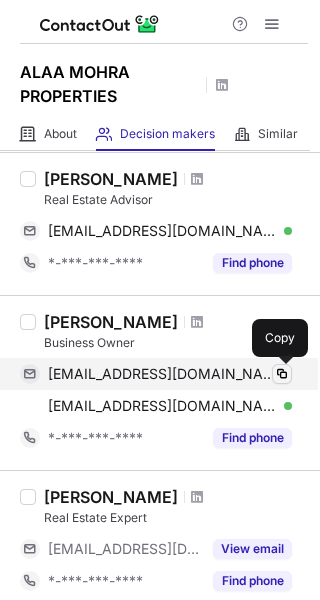 click at bounding box center [282, 374] 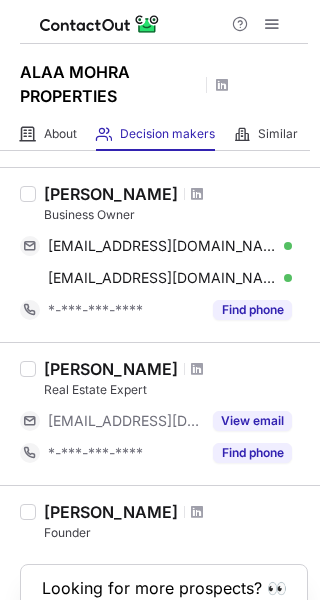 scroll, scrollTop: 219, scrollLeft: 0, axis: vertical 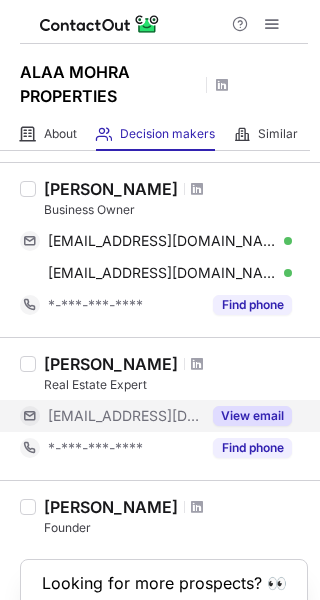 click on "View email" at bounding box center [252, 416] 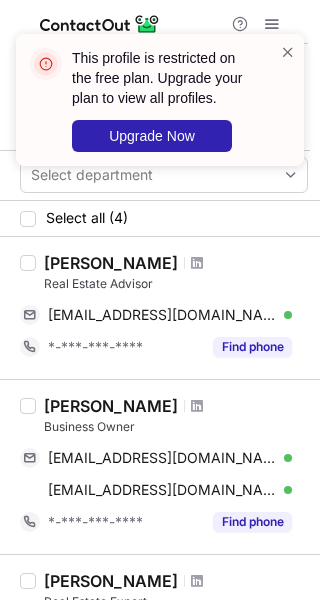 scroll, scrollTop: 0, scrollLeft: 0, axis: both 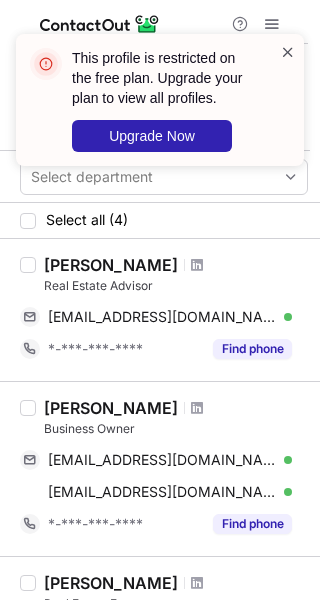 click at bounding box center [288, 52] 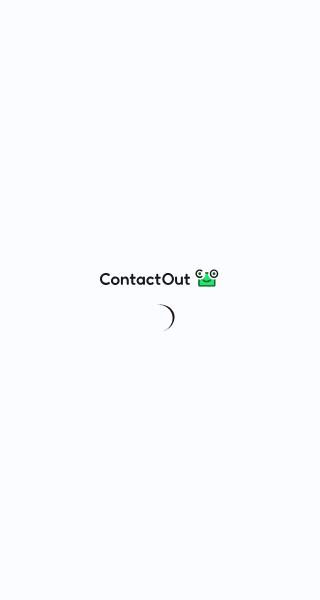 scroll, scrollTop: 0, scrollLeft: 0, axis: both 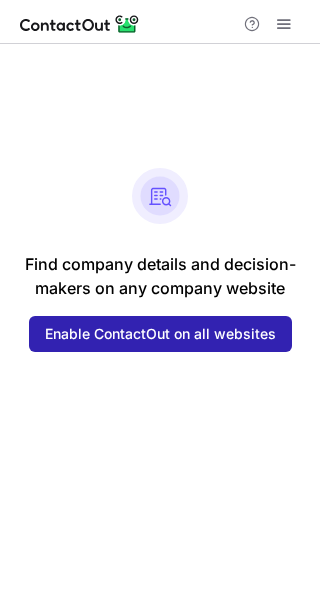click on "Find company details and decision- makers on any company website Enable ContactOut on all websites" at bounding box center [160, 260] 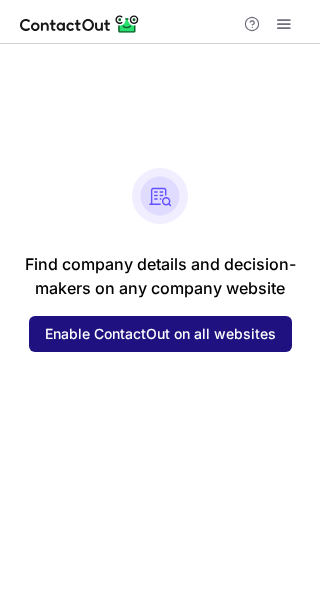 click on "Enable ContactOut on all websites" at bounding box center (160, 334) 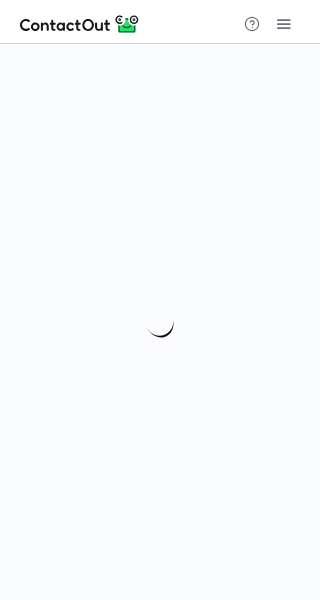 scroll, scrollTop: 0, scrollLeft: 0, axis: both 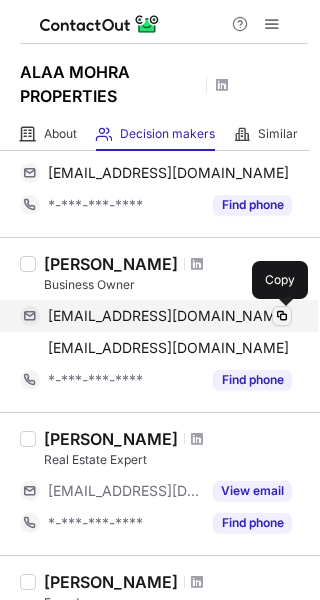click at bounding box center [282, 316] 